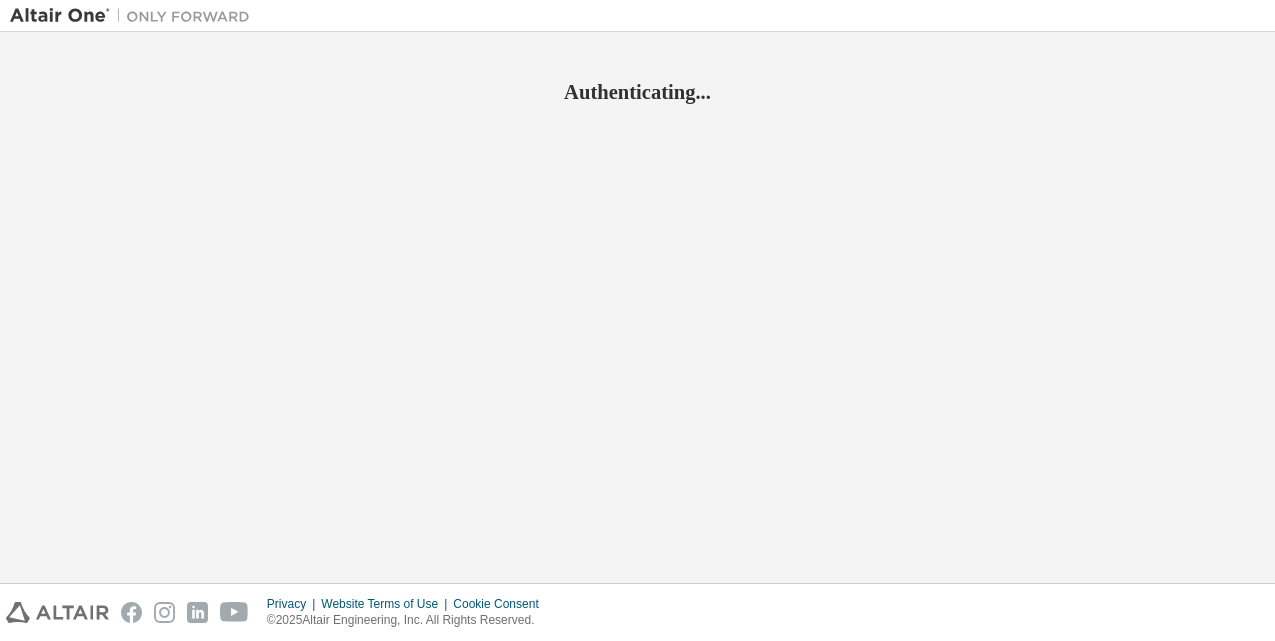 scroll, scrollTop: 0, scrollLeft: 0, axis: both 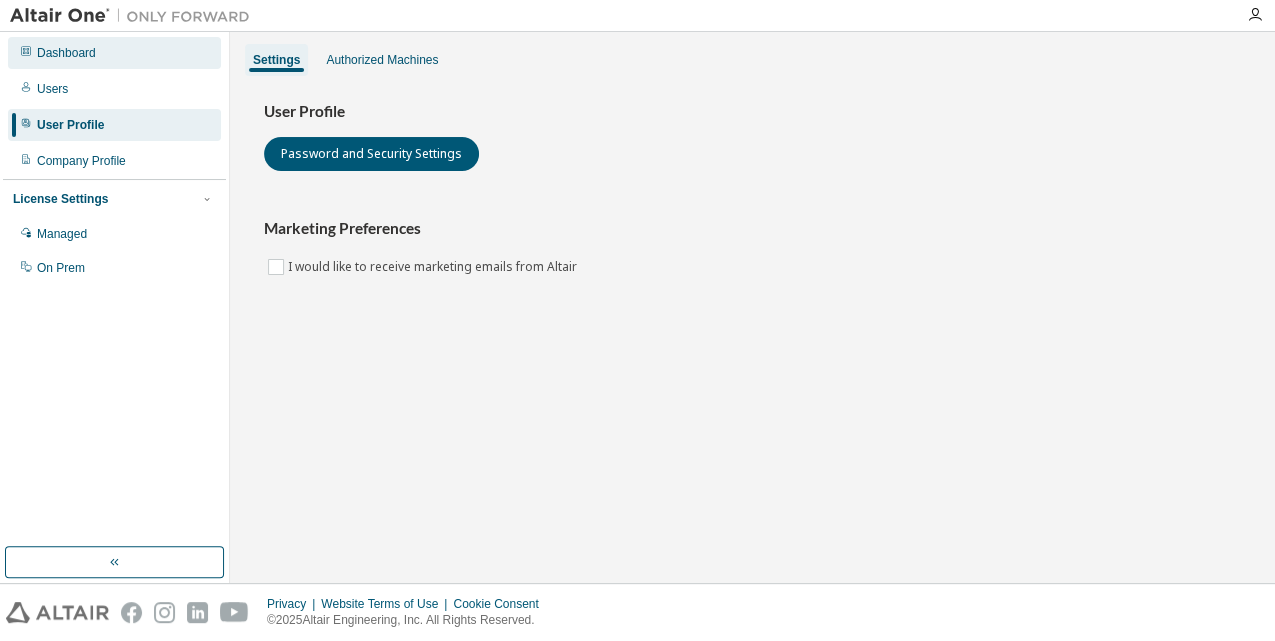 click on "Dashboard" at bounding box center [66, 53] 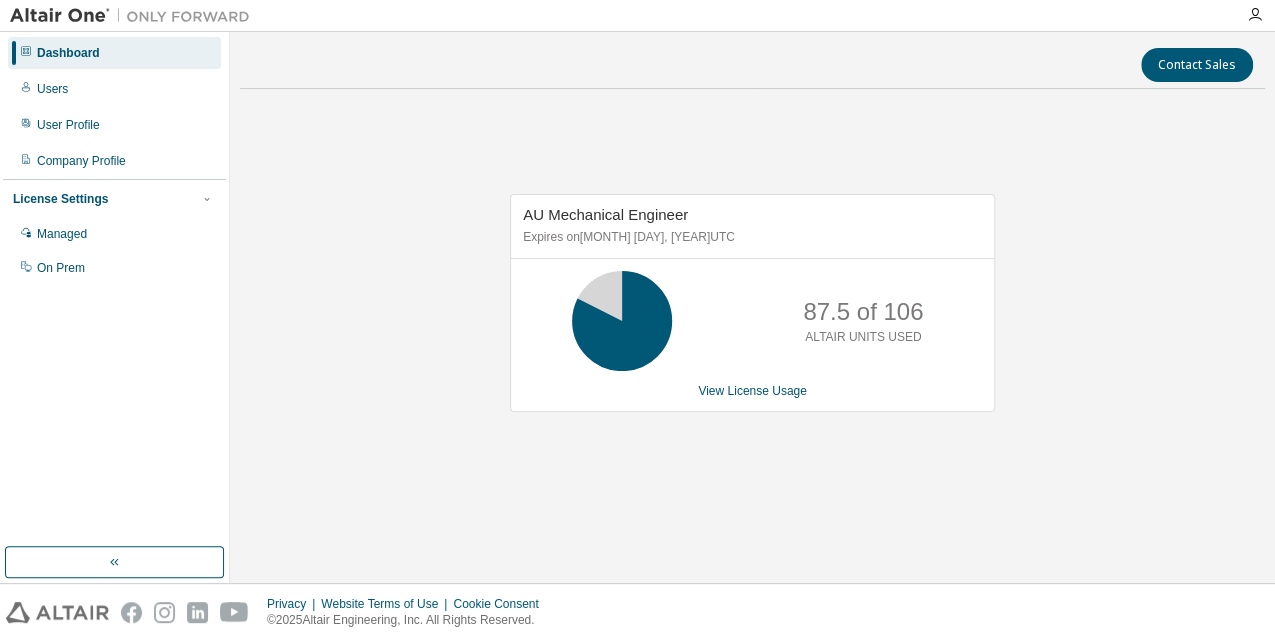 click on "Contact Sales AU Mechanical Engineer Expires on  [DATE]  UTC [NUMBER] of [NUMBER] ALTAIR UNITS USED View License Usage" at bounding box center (752, 307) 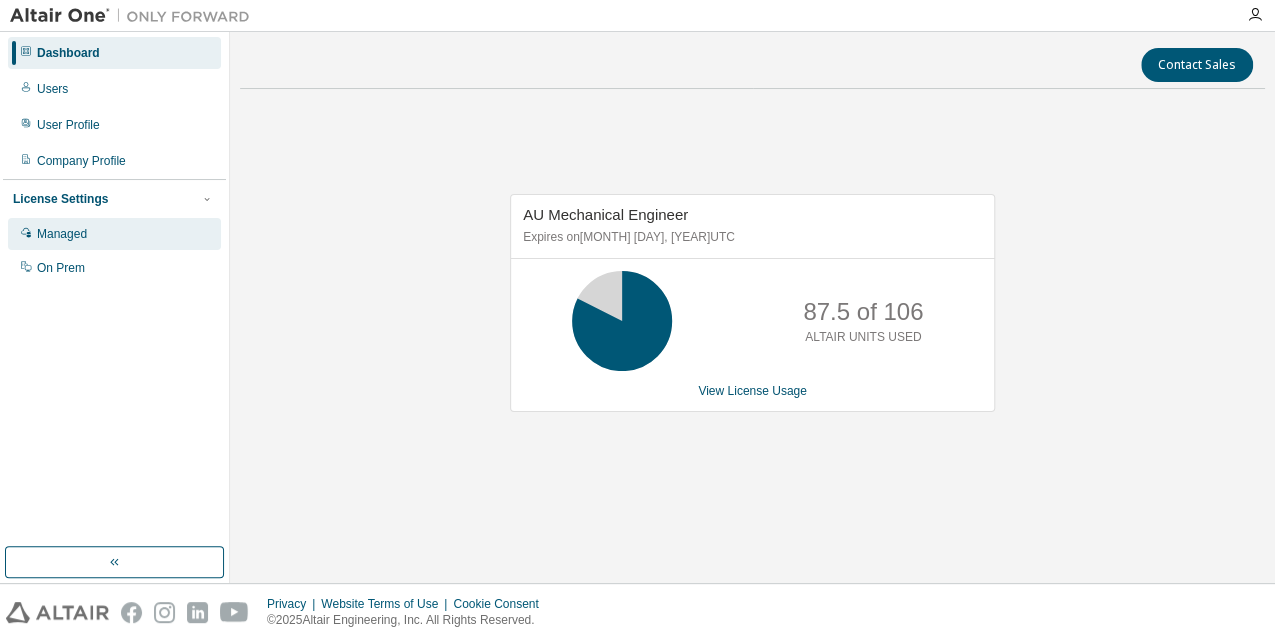 click on "Managed" at bounding box center (62, 234) 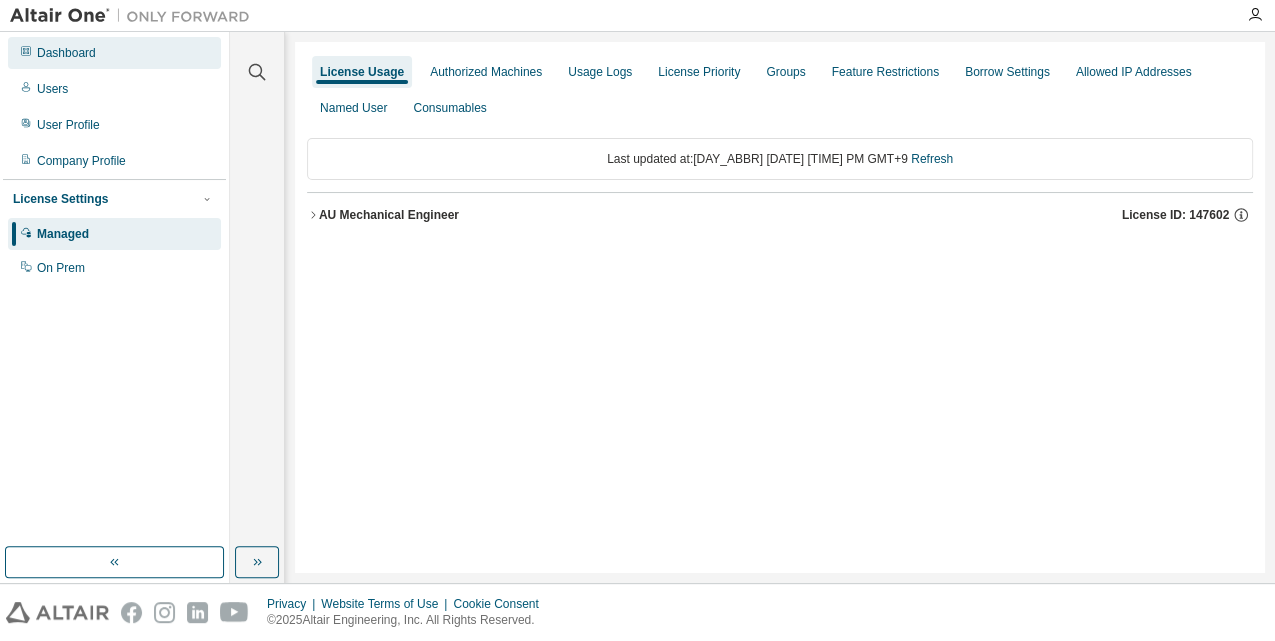click on "Dashboard" at bounding box center [66, 53] 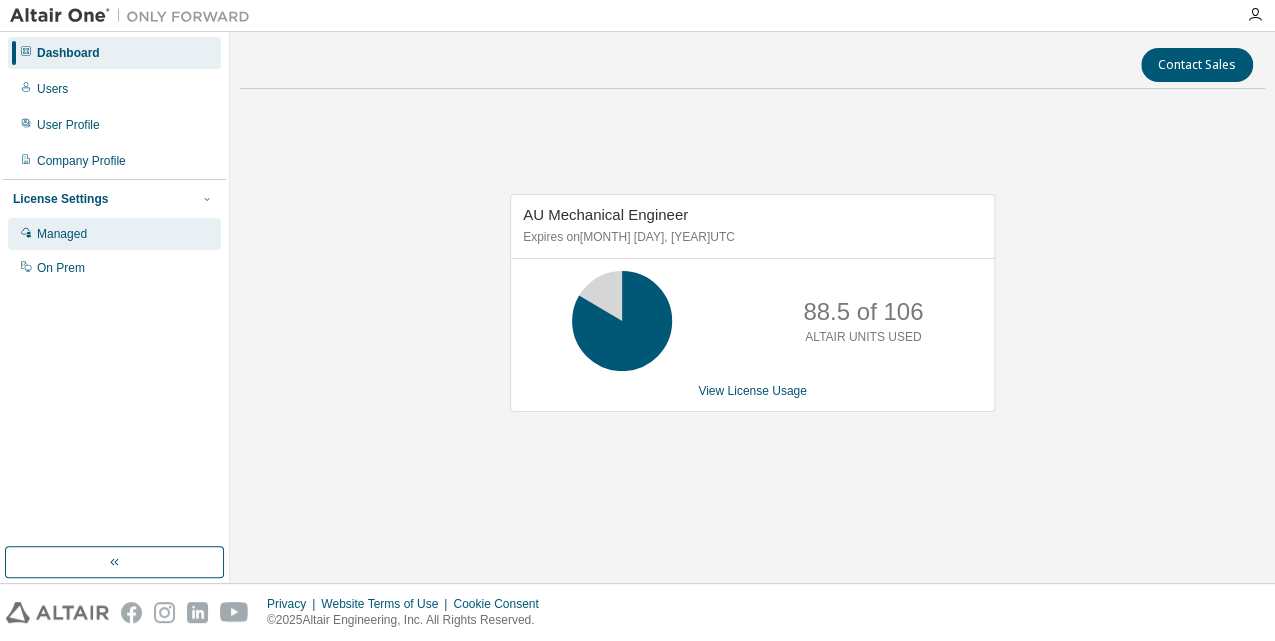 click on "Managed" at bounding box center (62, 234) 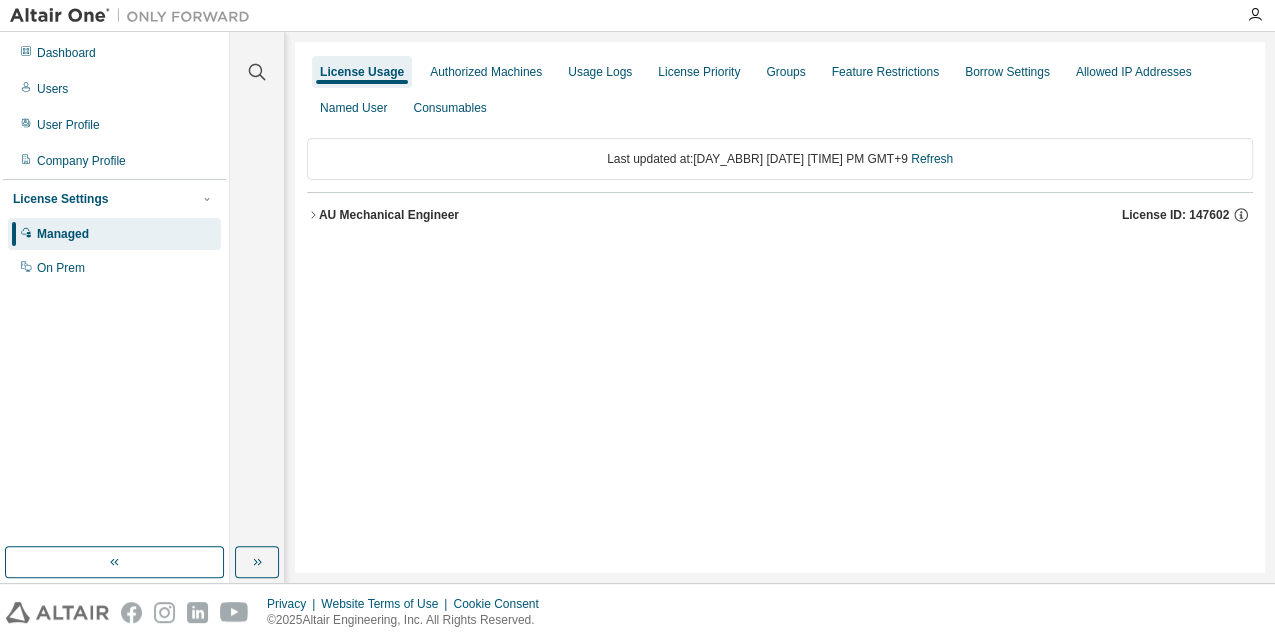 click on "AU Mechanical Engineer" at bounding box center (389, 215) 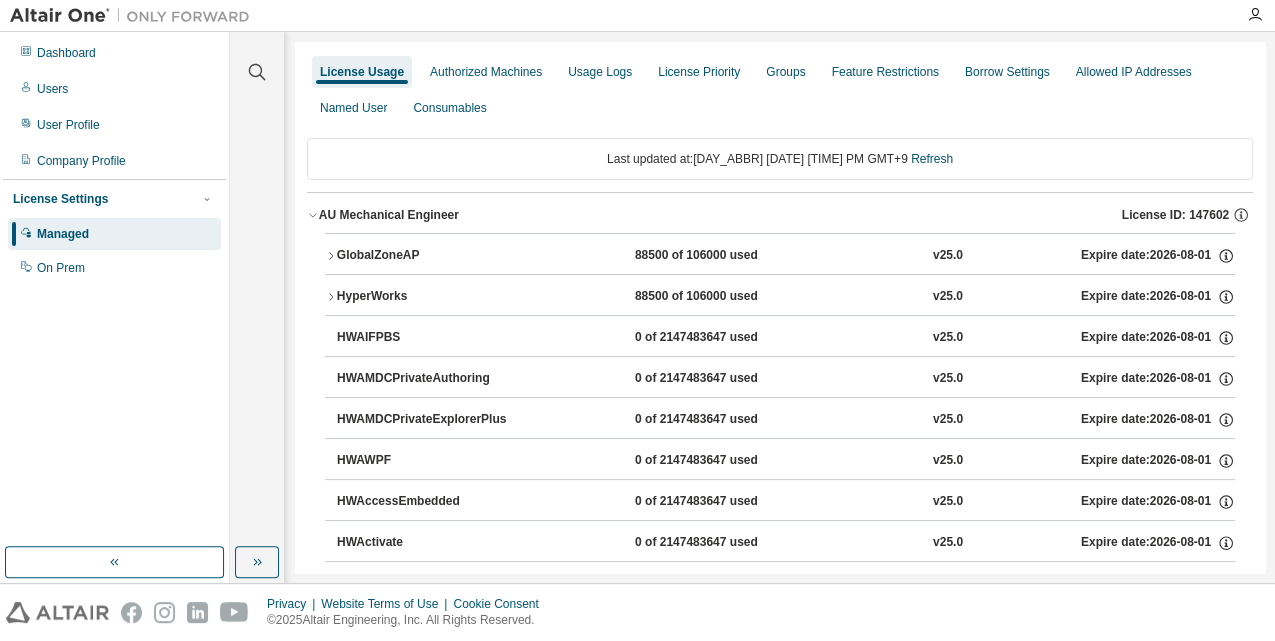 click on "HyperWorks" at bounding box center [427, 297] 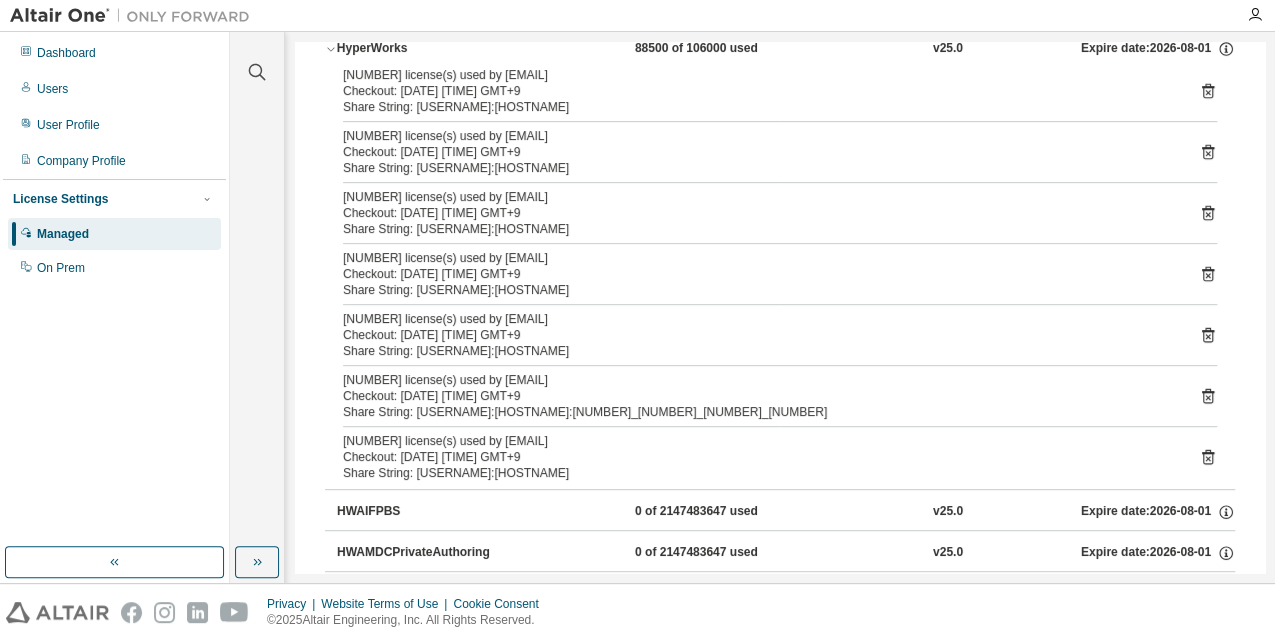 scroll, scrollTop: 266, scrollLeft: 0, axis: vertical 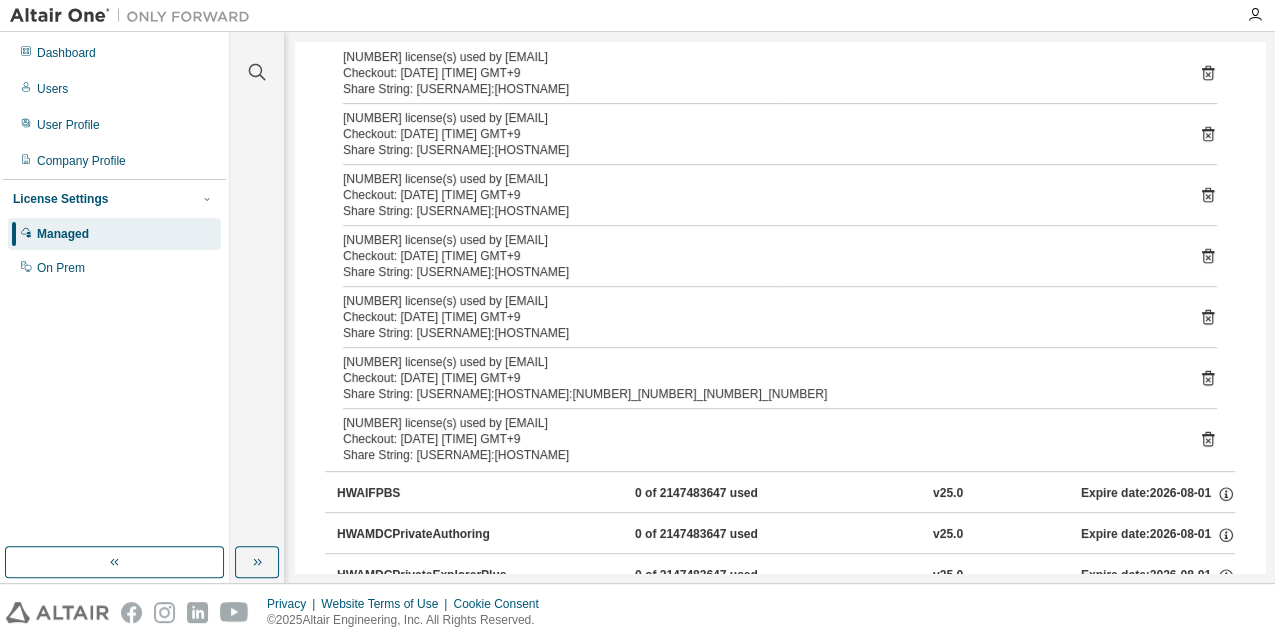 click on "[NUMBER] license(s) used by [EMAIL]" at bounding box center [756, 362] 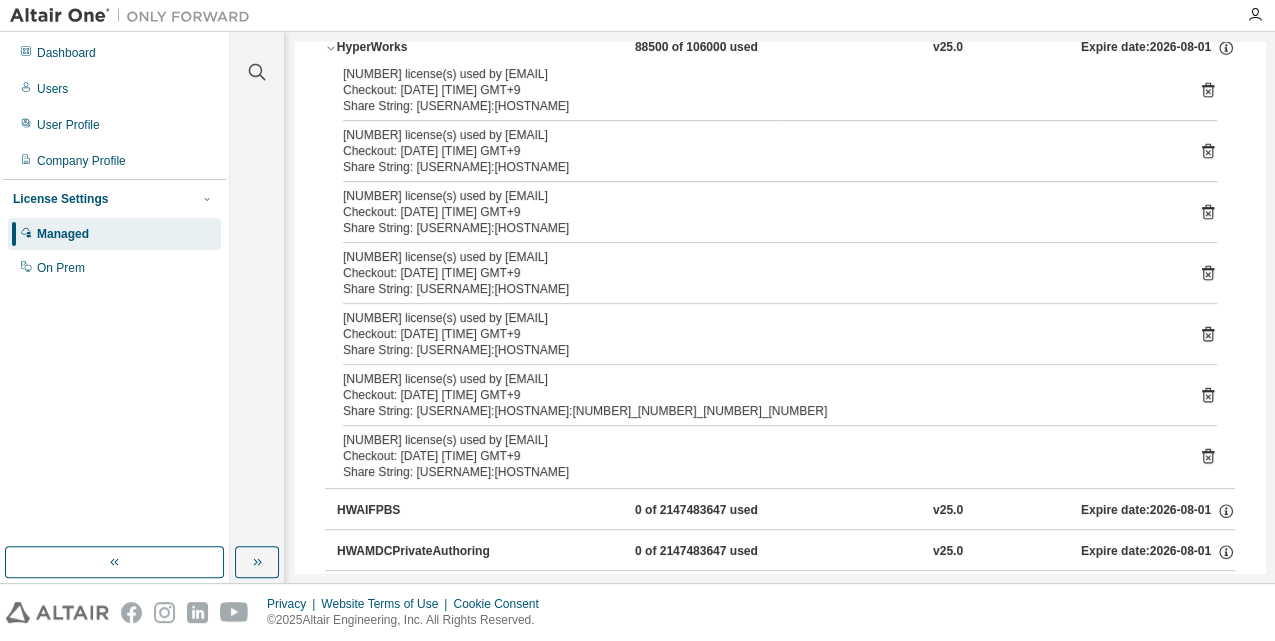 scroll, scrollTop: 200, scrollLeft: 0, axis: vertical 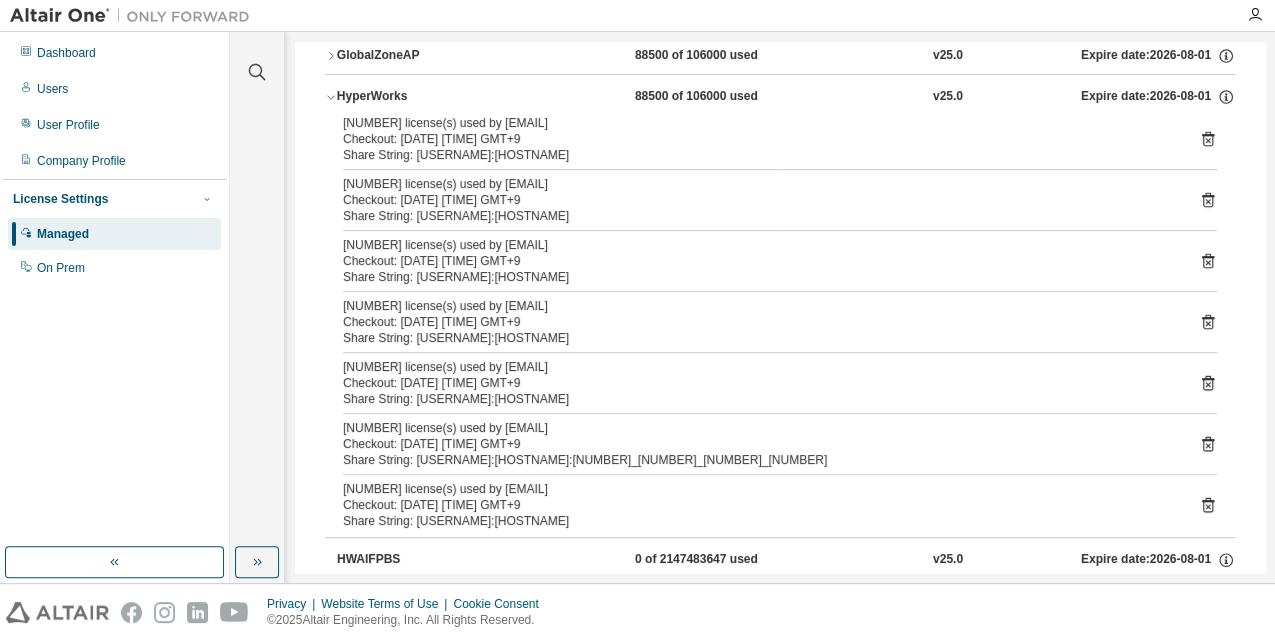 click on "[NUMBER] license(s) used by [EMAIL]" at bounding box center [756, 428] 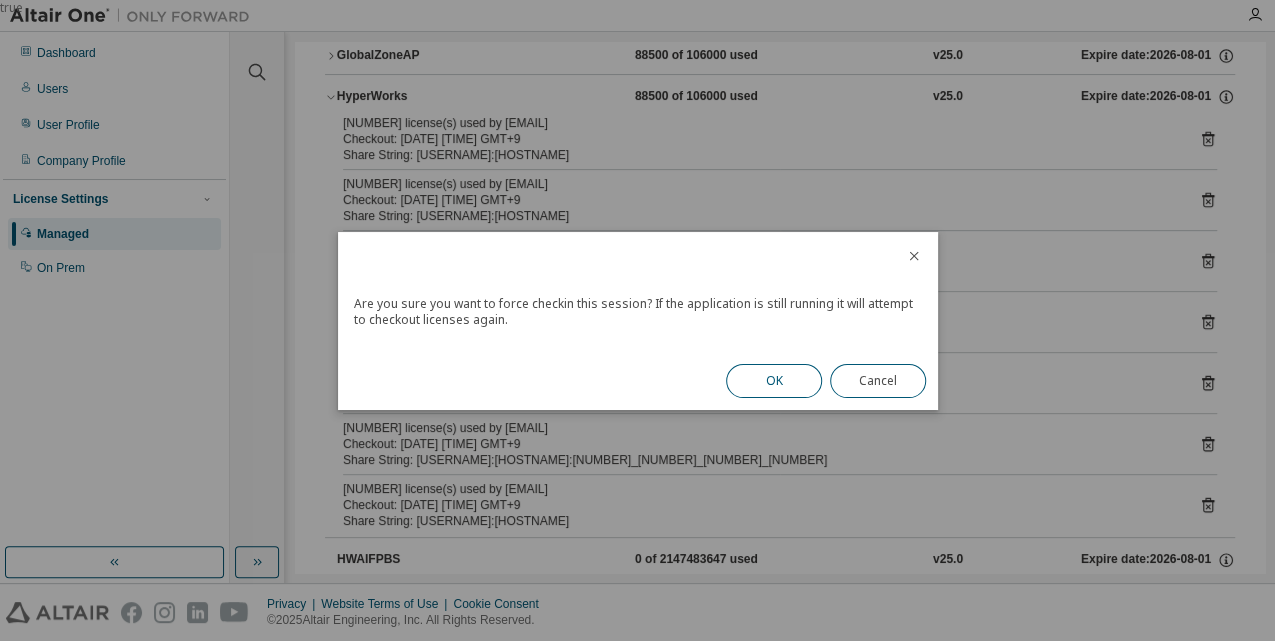 click on "OK" at bounding box center [774, 381] 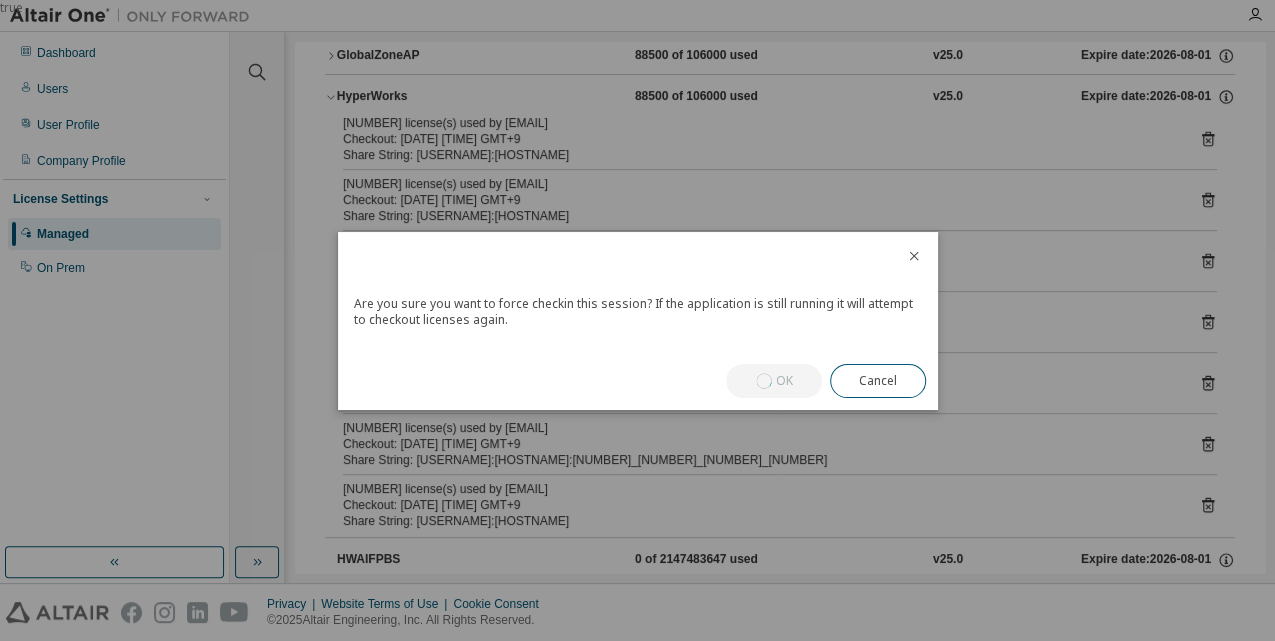 drag, startPoint x: 722, startPoint y: 335, endPoint x: 824, endPoint y: 310, distance: 105.01904 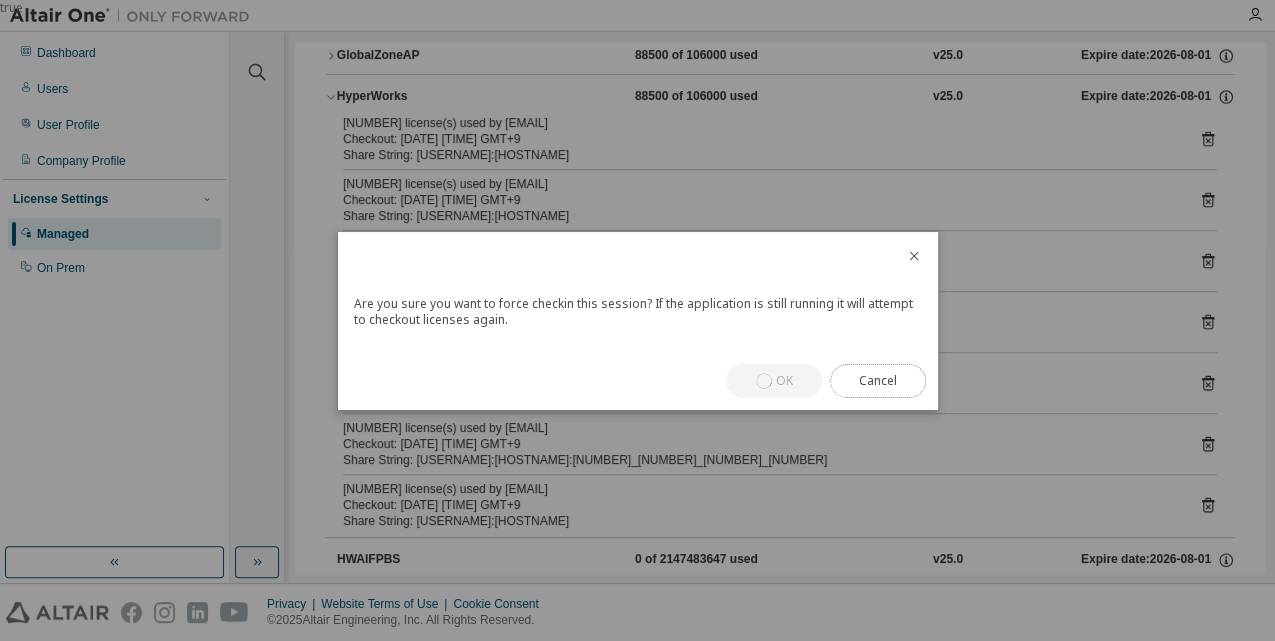 click on "Cancel" at bounding box center (878, 381) 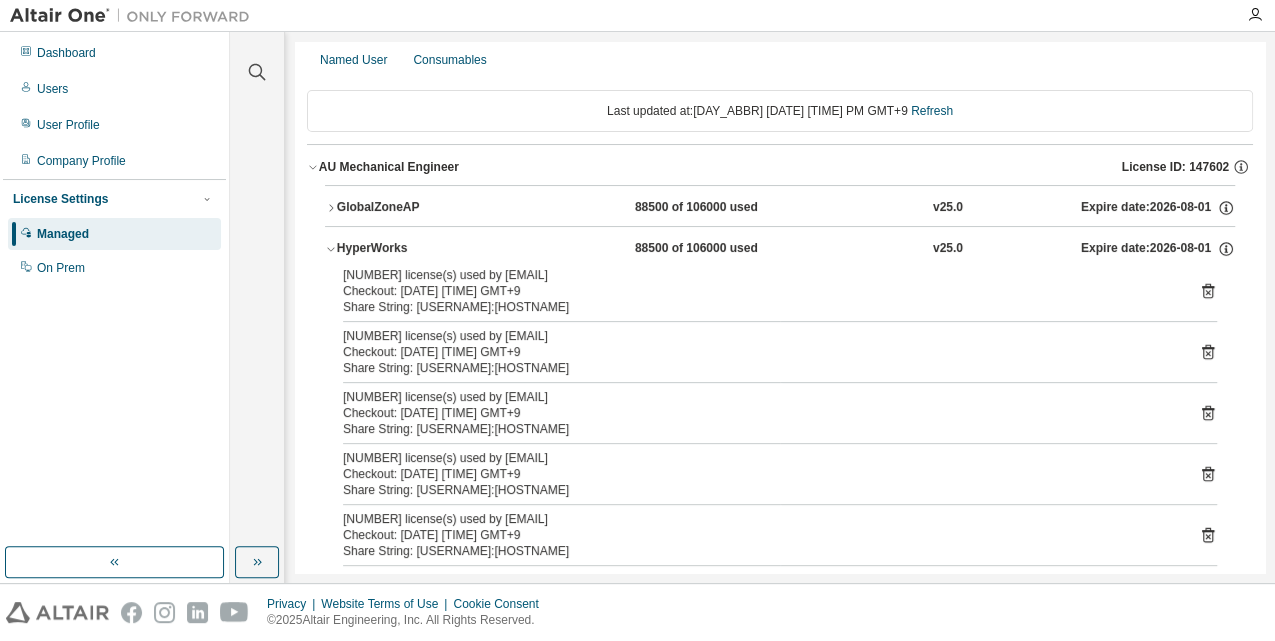 scroll, scrollTop: 0, scrollLeft: 0, axis: both 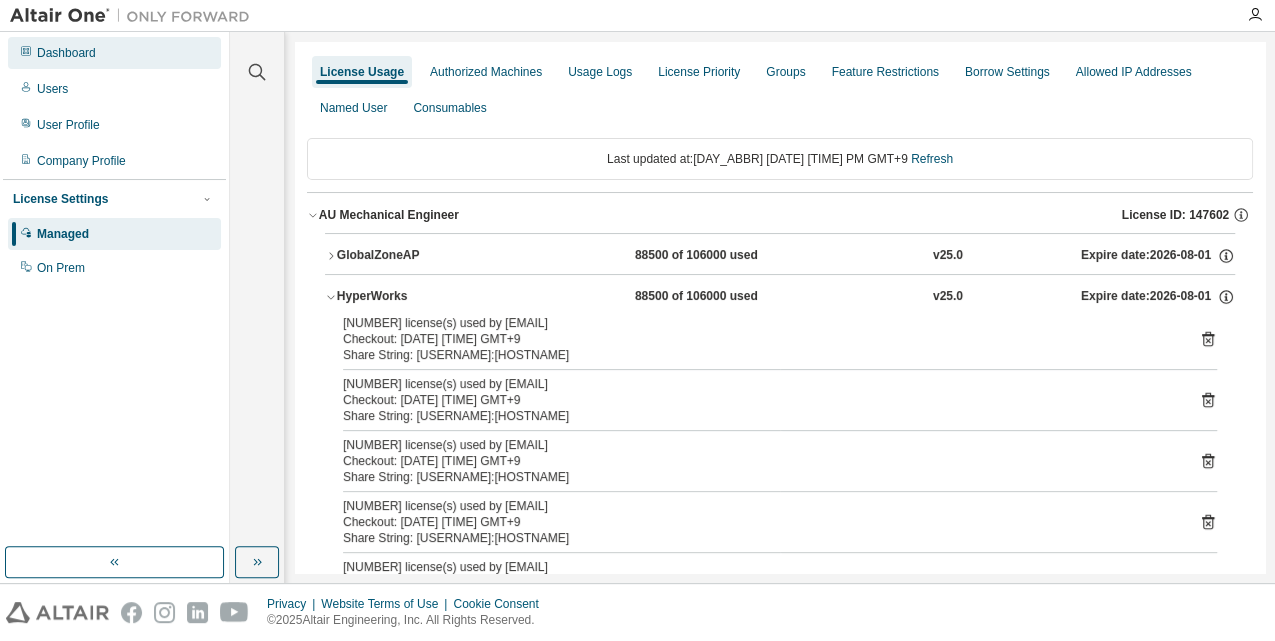click on "Dashboard" at bounding box center (66, 53) 